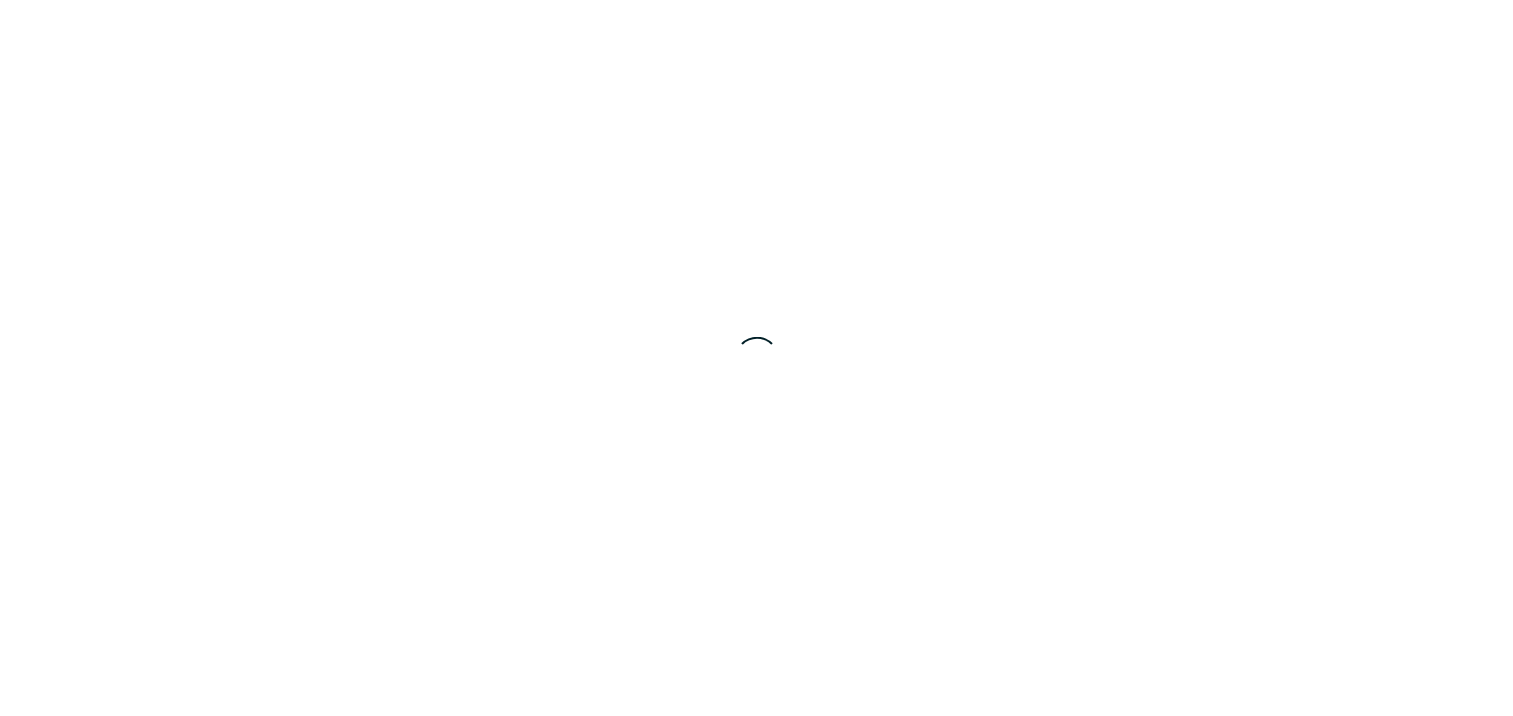 scroll, scrollTop: 0, scrollLeft: 0, axis: both 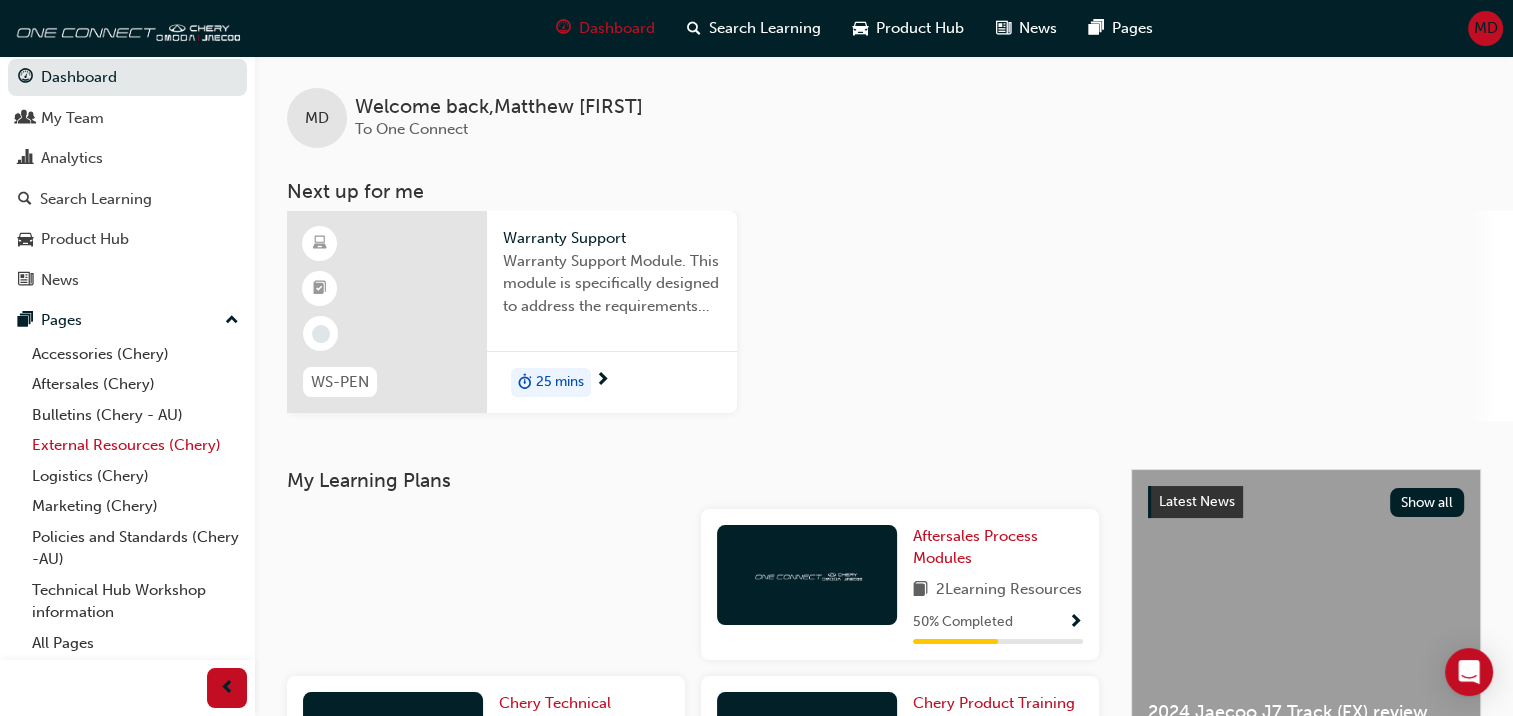 click on "External Resources (Chery)" at bounding box center [135, 445] 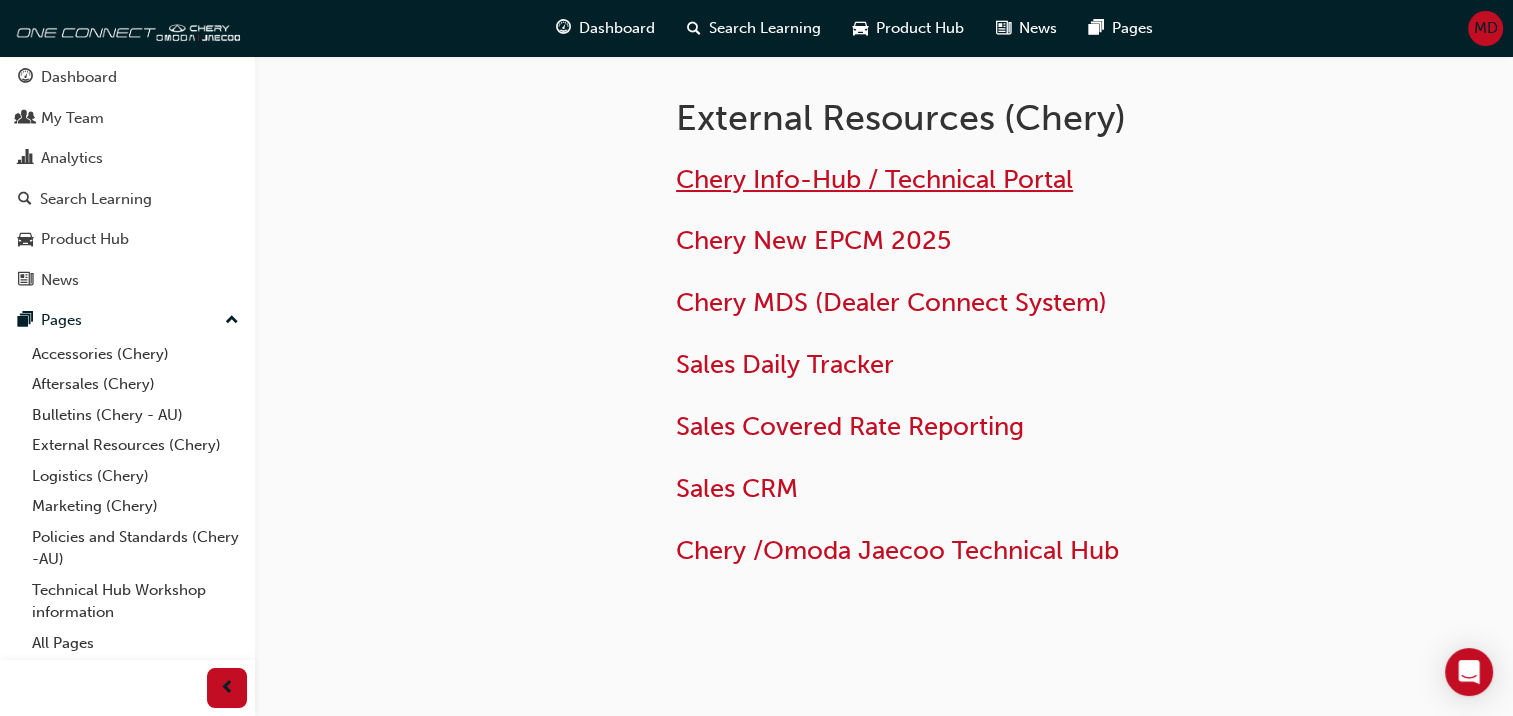 click on "Chery Info-Hub / Technical Portal" at bounding box center (874, 179) 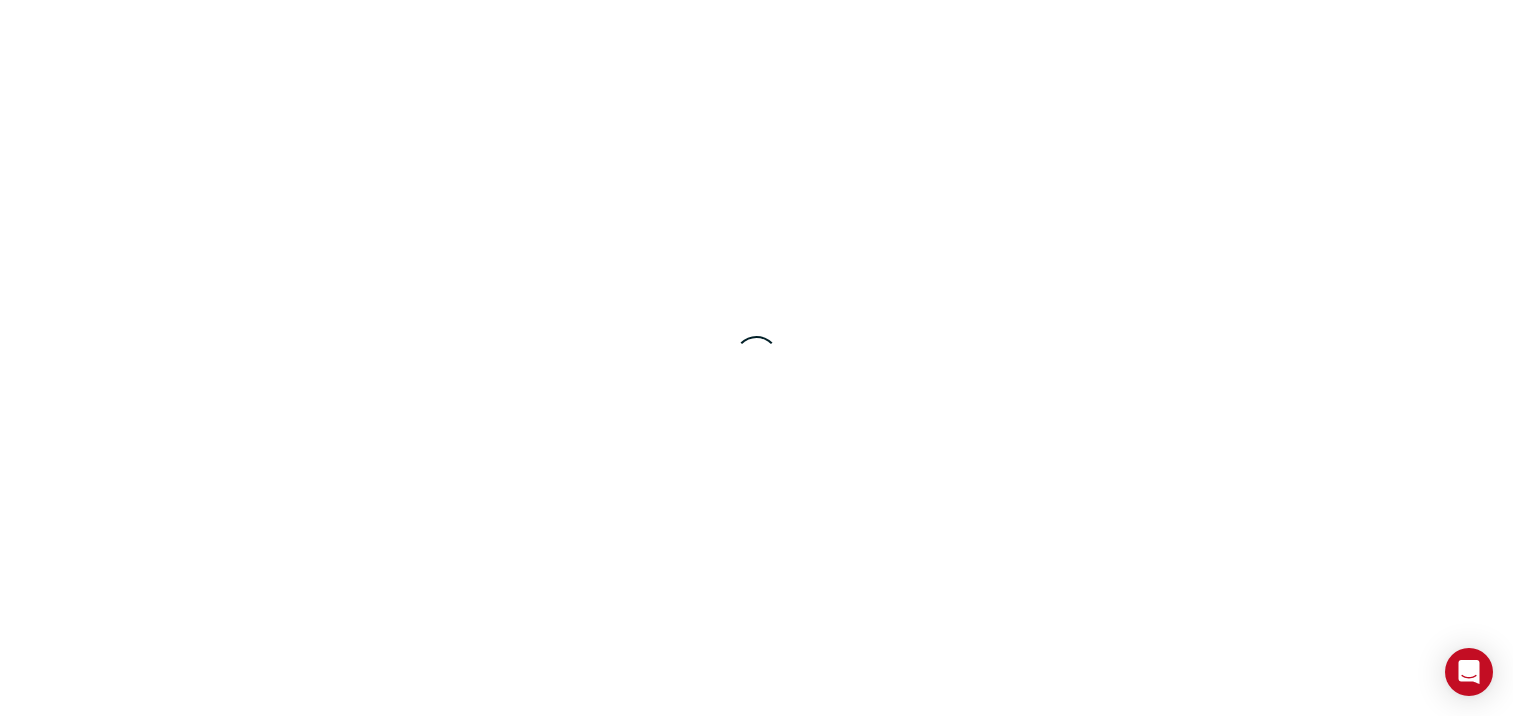 scroll, scrollTop: 0, scrollLeft: 0, axis: both 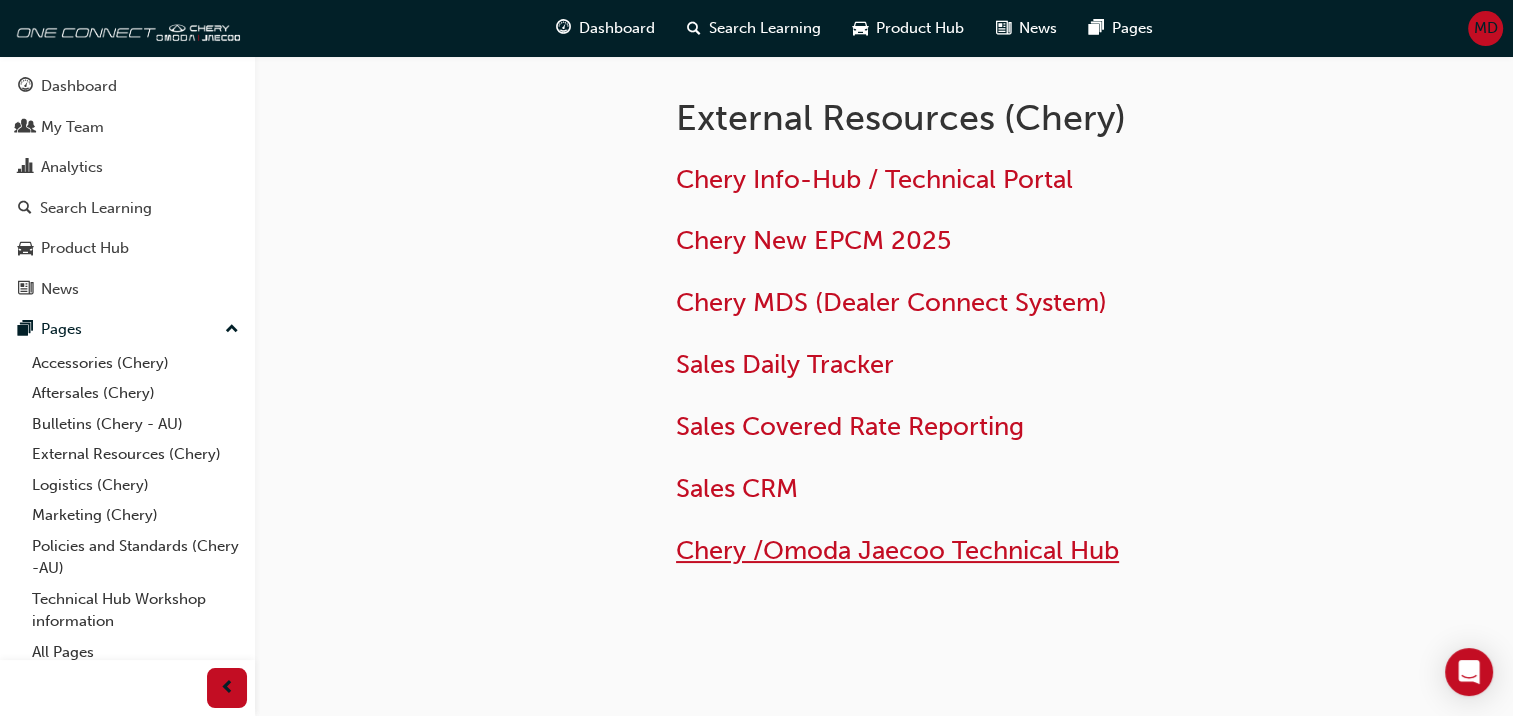 click on "Chery /Omoda Jaecoo Technical Hub" at bounding box center [897, 550] 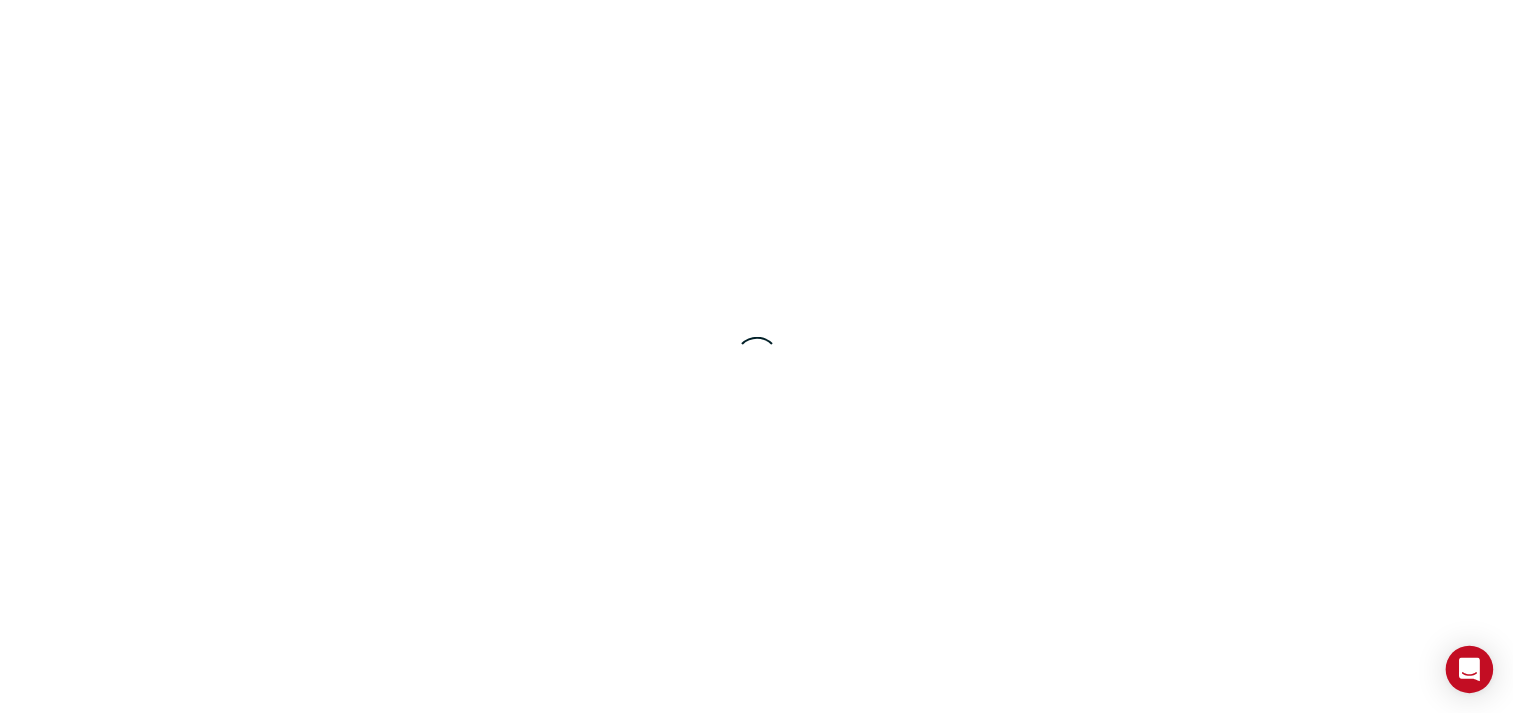 scroll, scrollTop: 0, scrollLeft: 0, axis: both 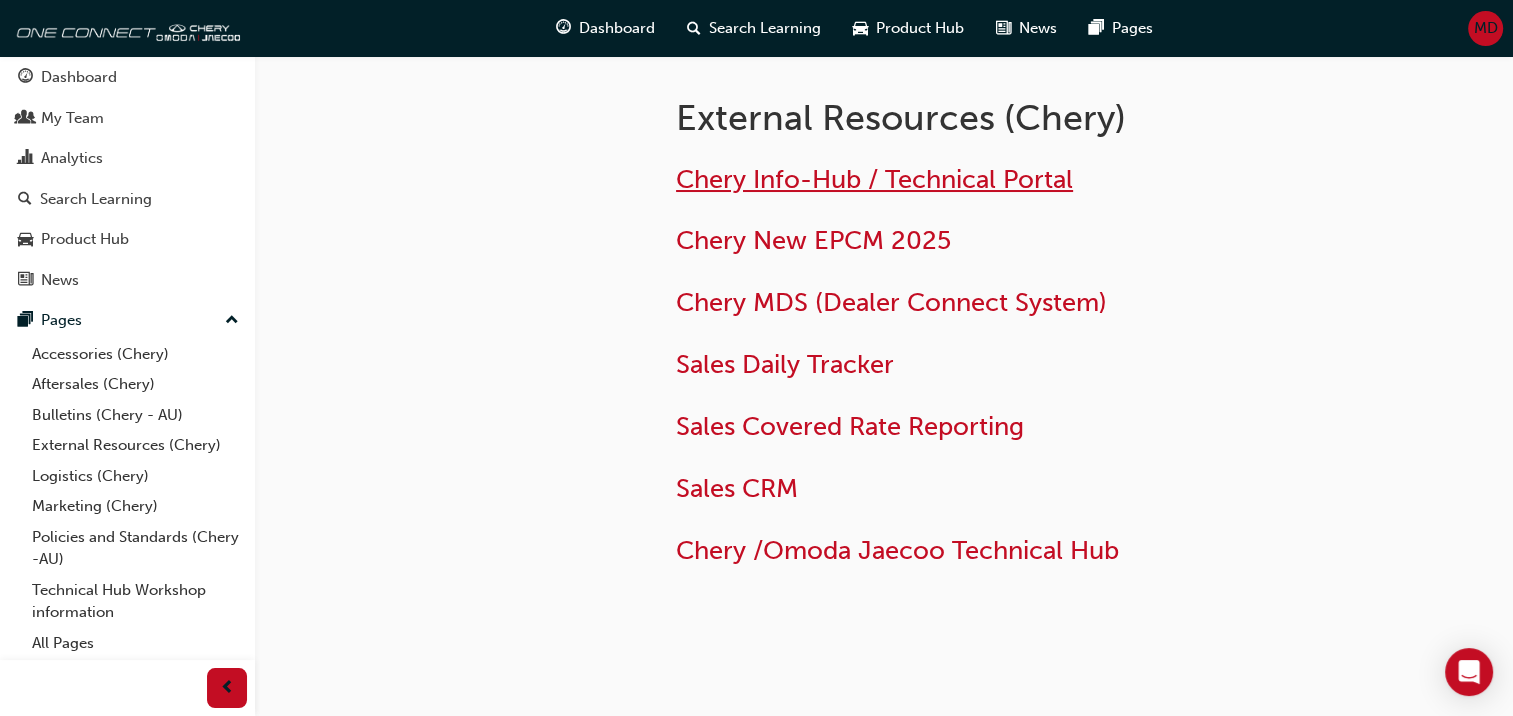 click on "Chery Info-Hub / Technical Portal" at bounding box center (874, 179) 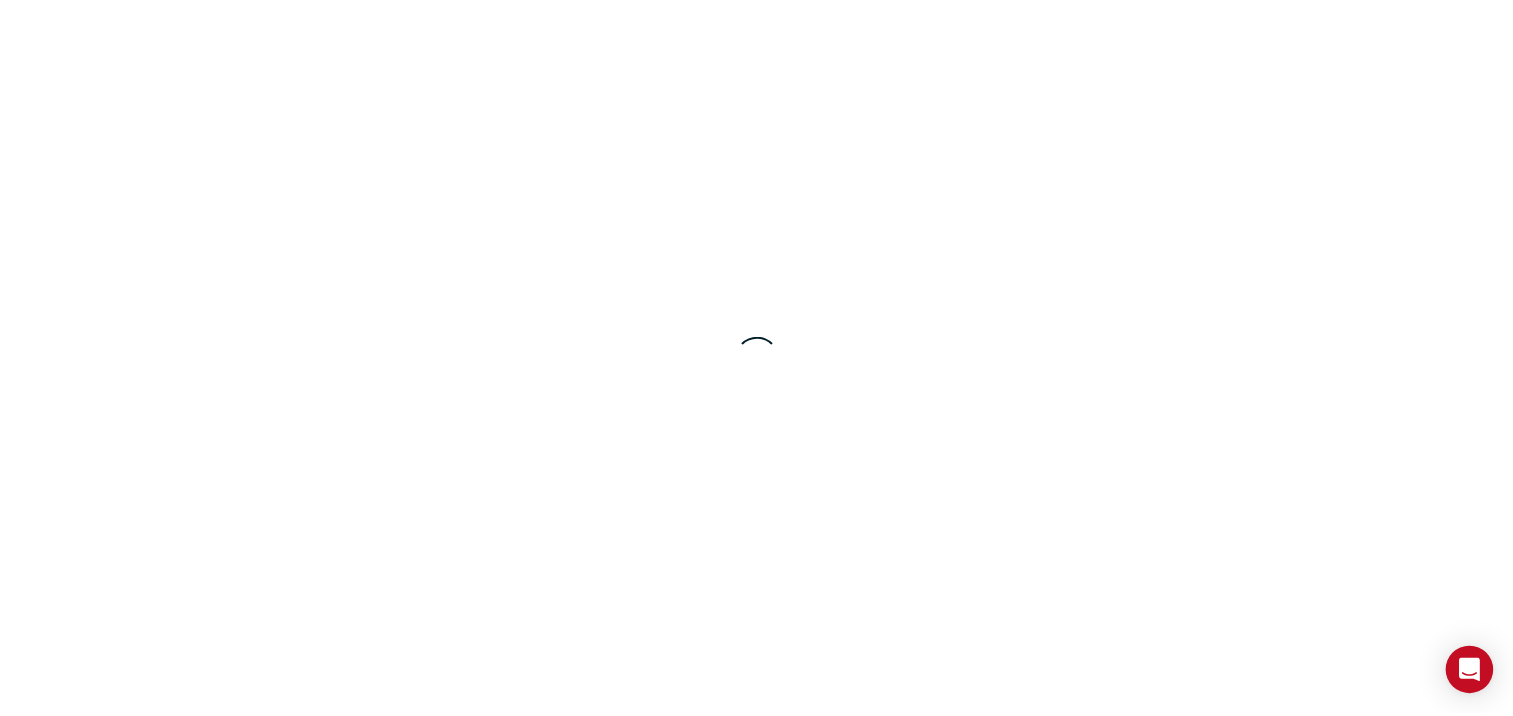 scroll, scrollTop: 0, scrollLeft: 0, axis: both 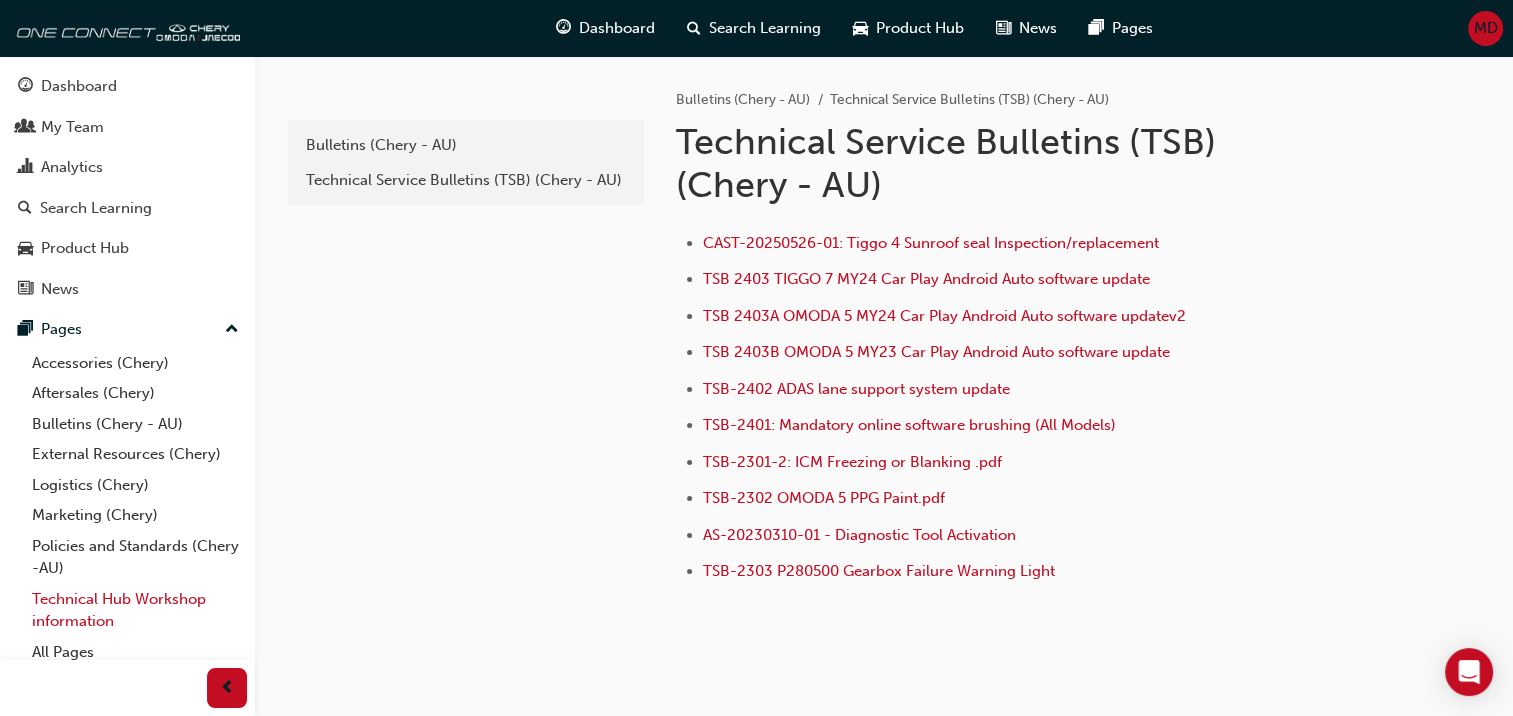 click on "Technical Hub Workshop information" at bounding box center (135, 610) 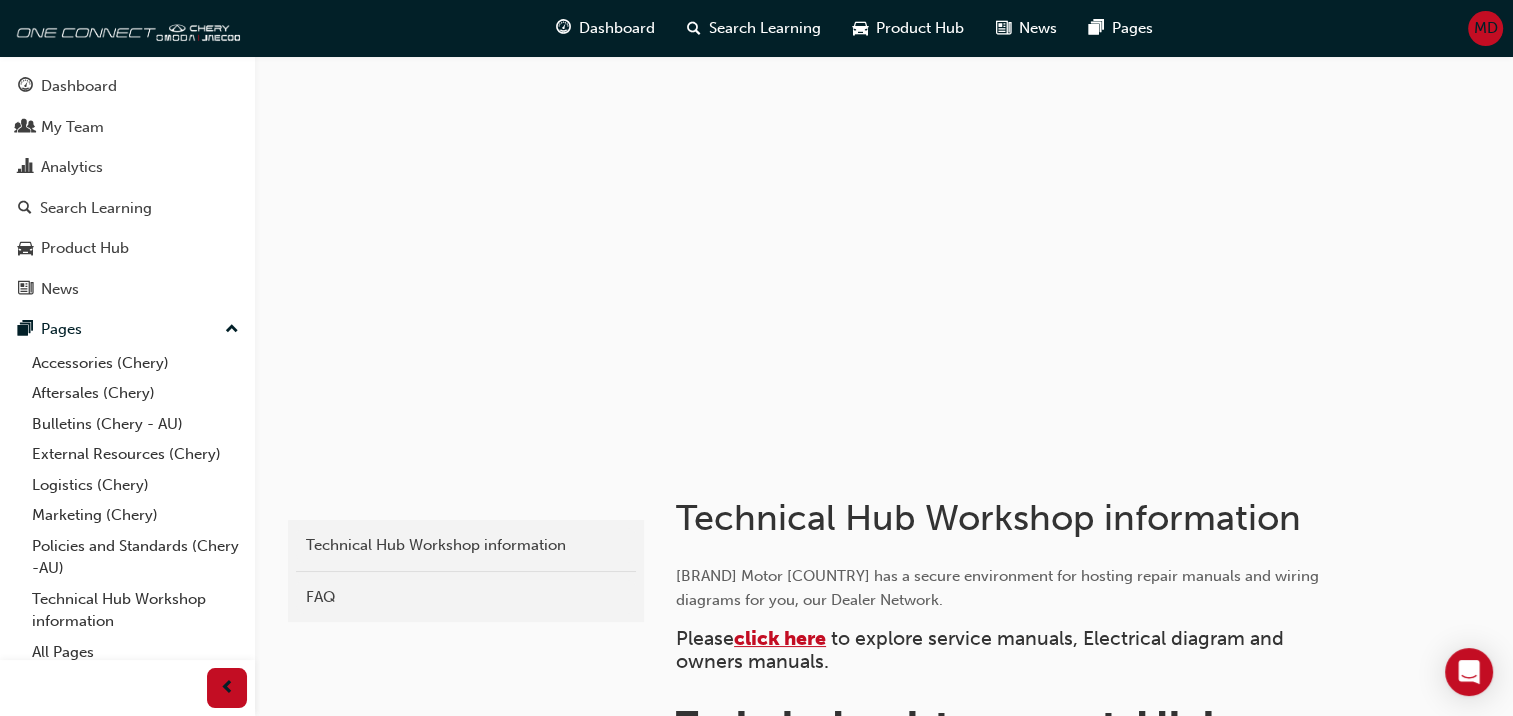 click on "click here" at bounding box center (780, 638) 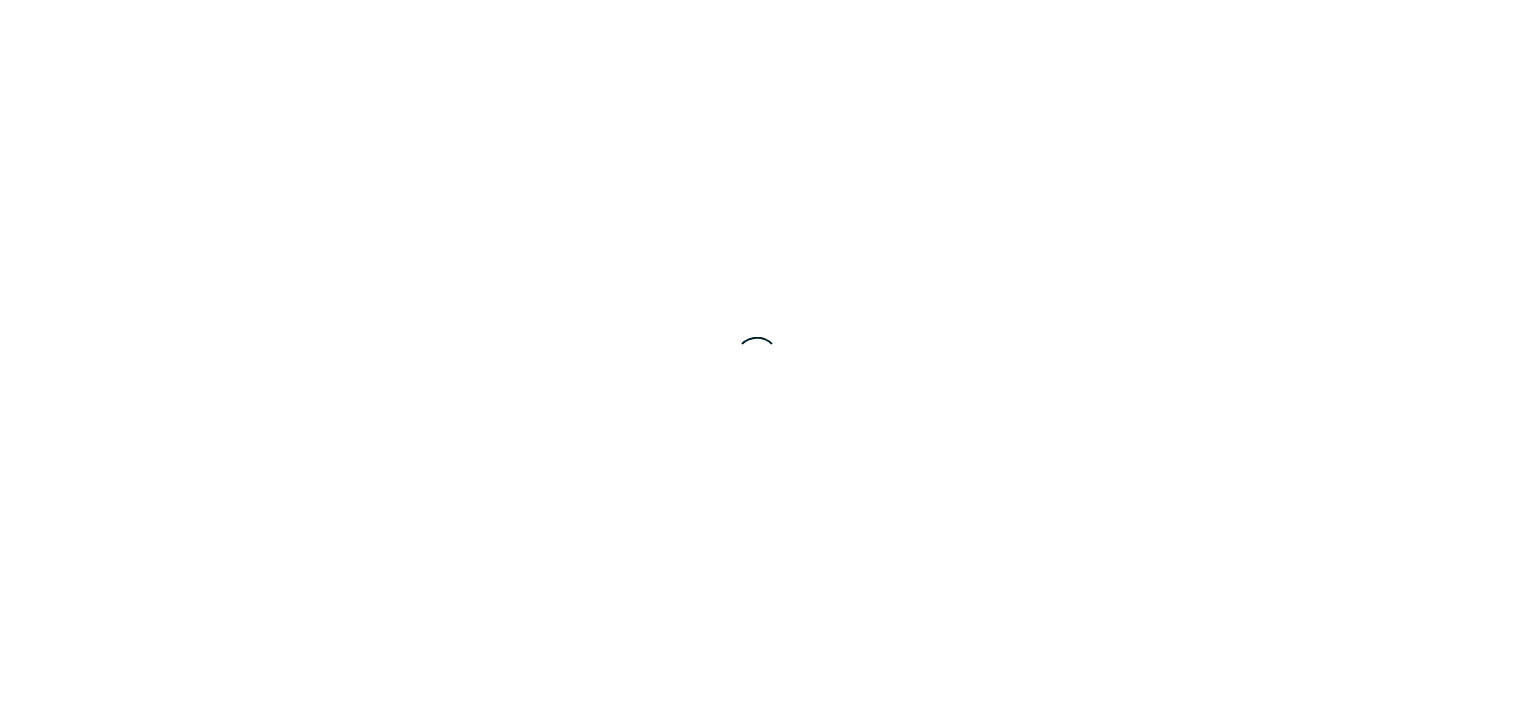 scroll, scrollTop: 0, scrollLeft: 0, axis: both 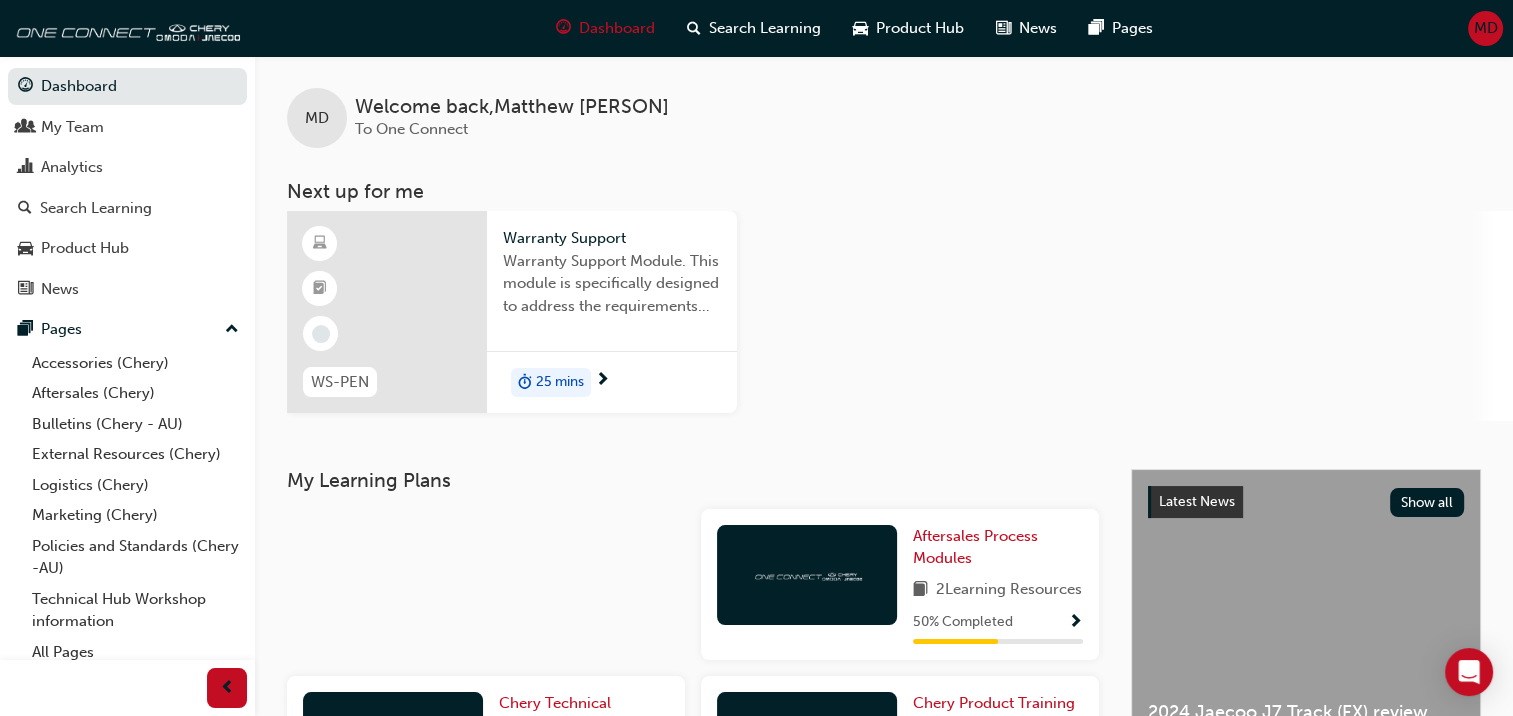 click on "25 mins" at bounding box center (560, 382) 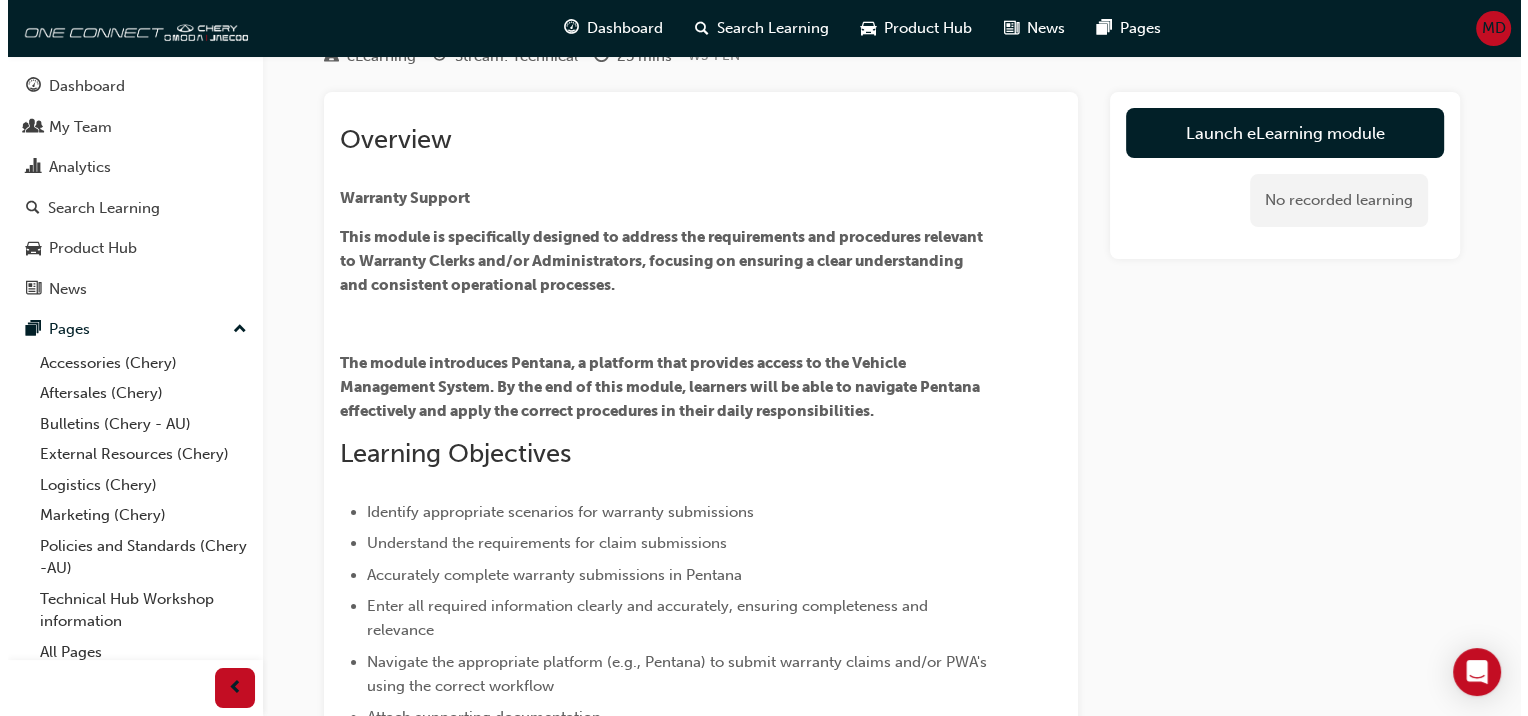 scroll, scrollTop: 0, scrollLeft: 0, axis: both 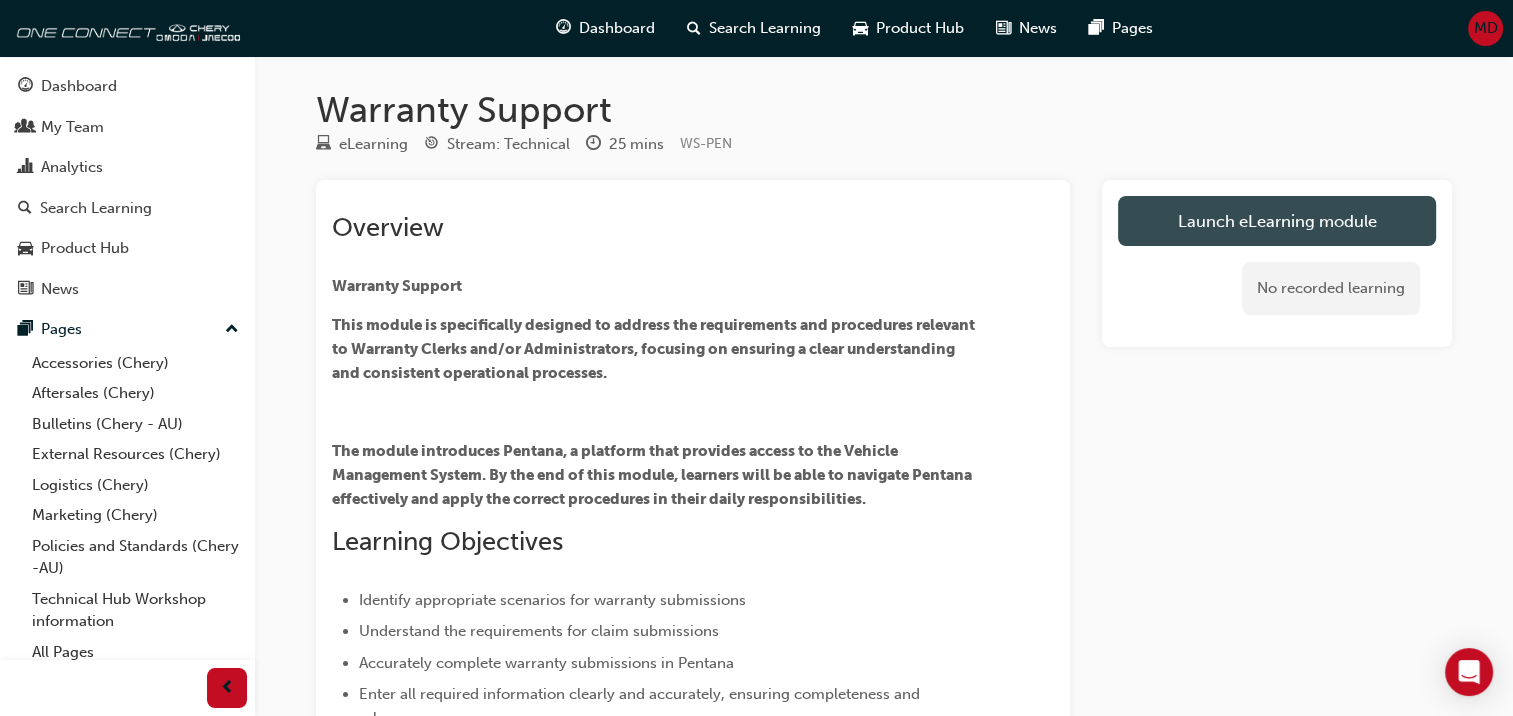 click on "Launch eLearning module" at bounding box center [1277, 221] 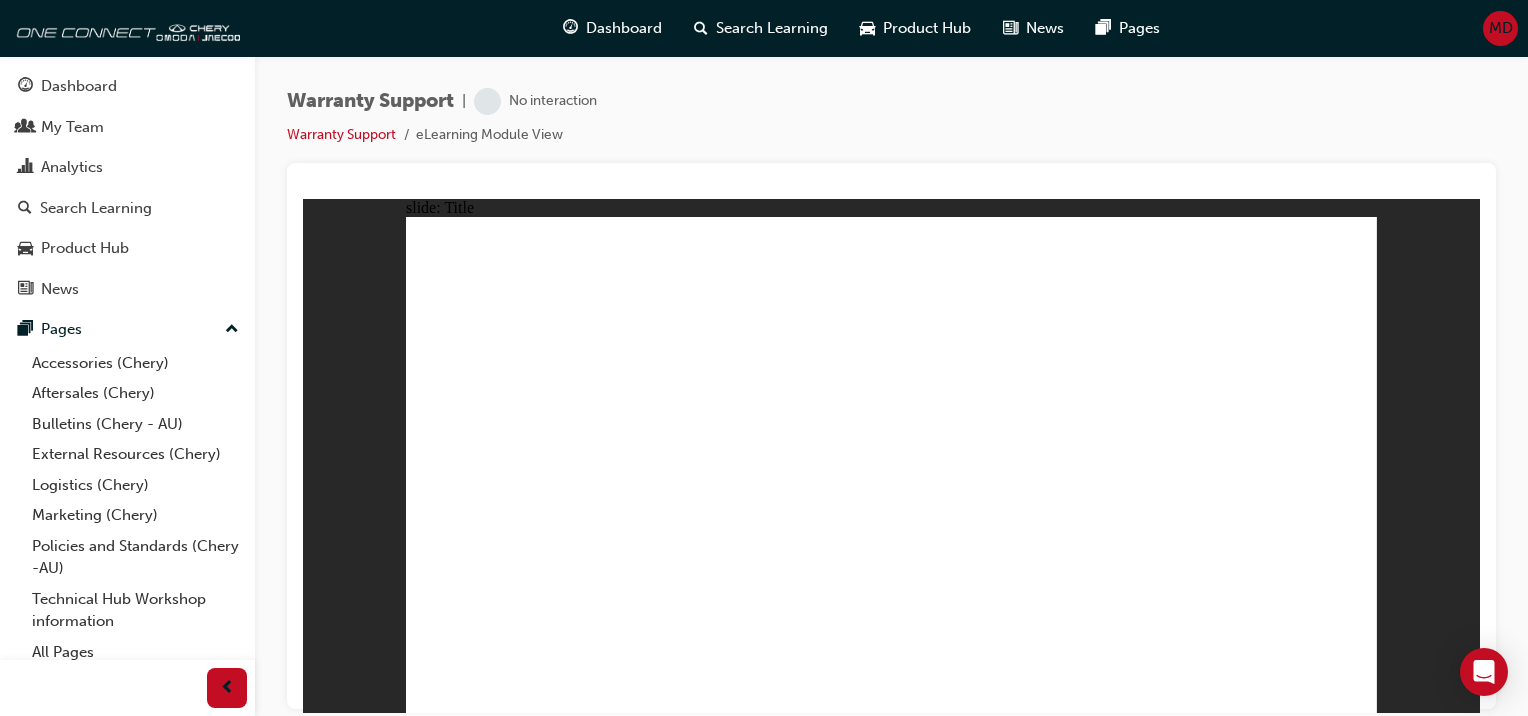 scroll, scrollTop: 0, scrollLeft: 0, axis: both 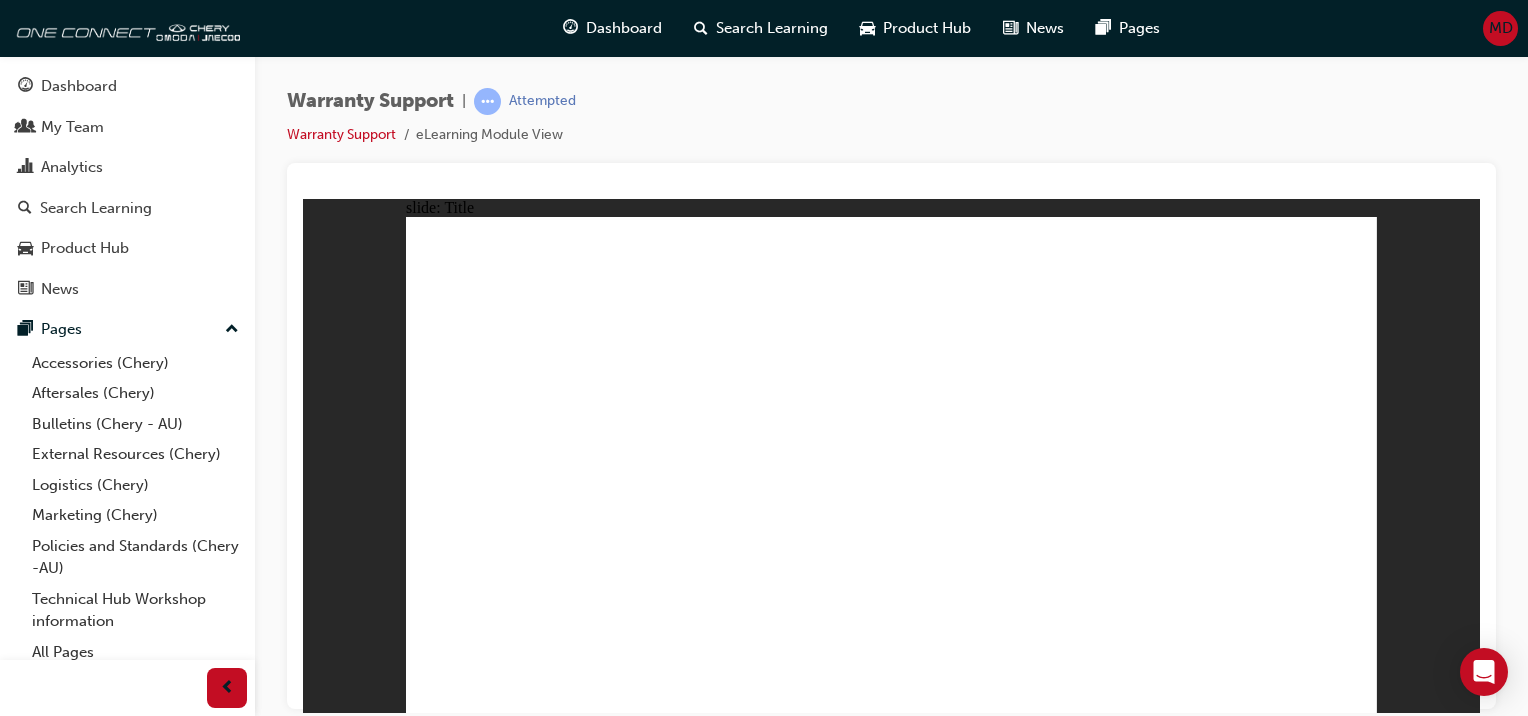 click 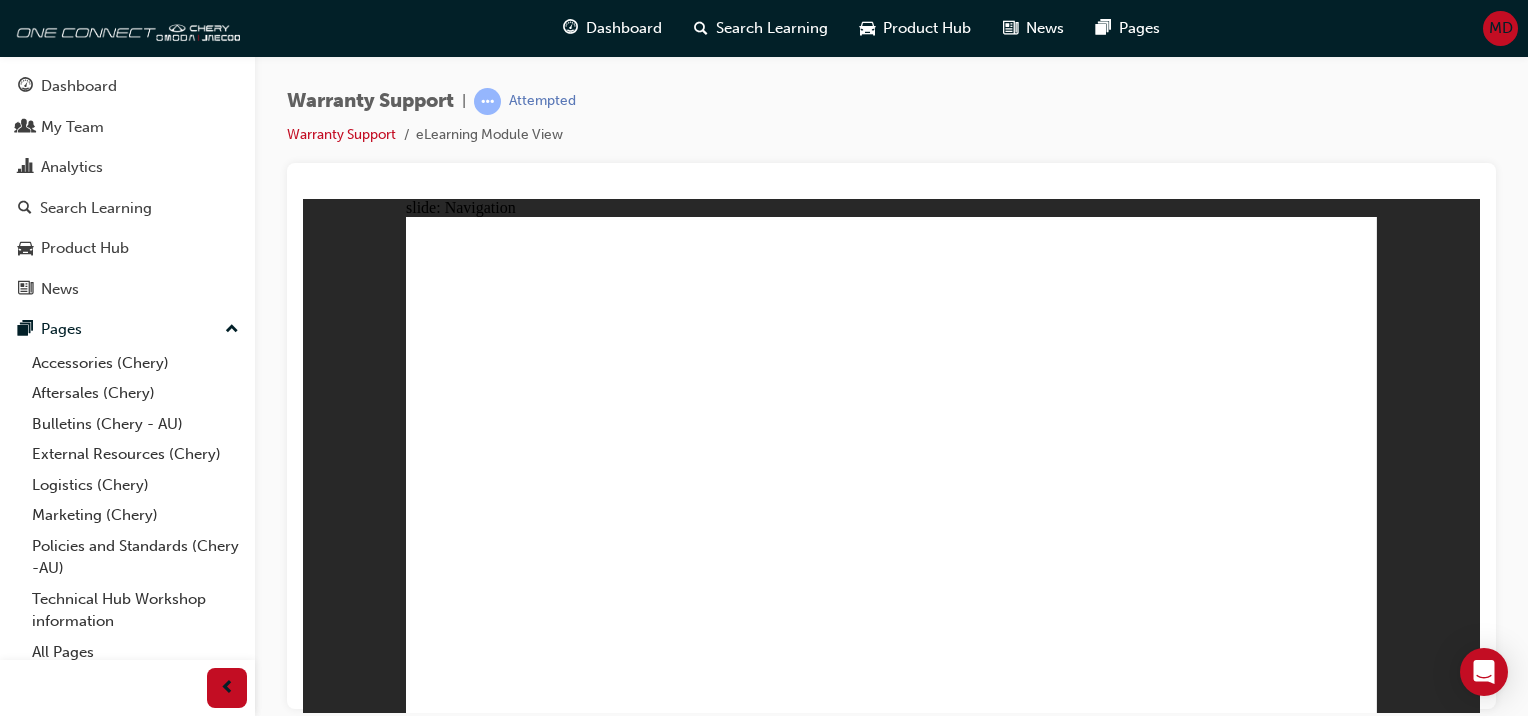 click 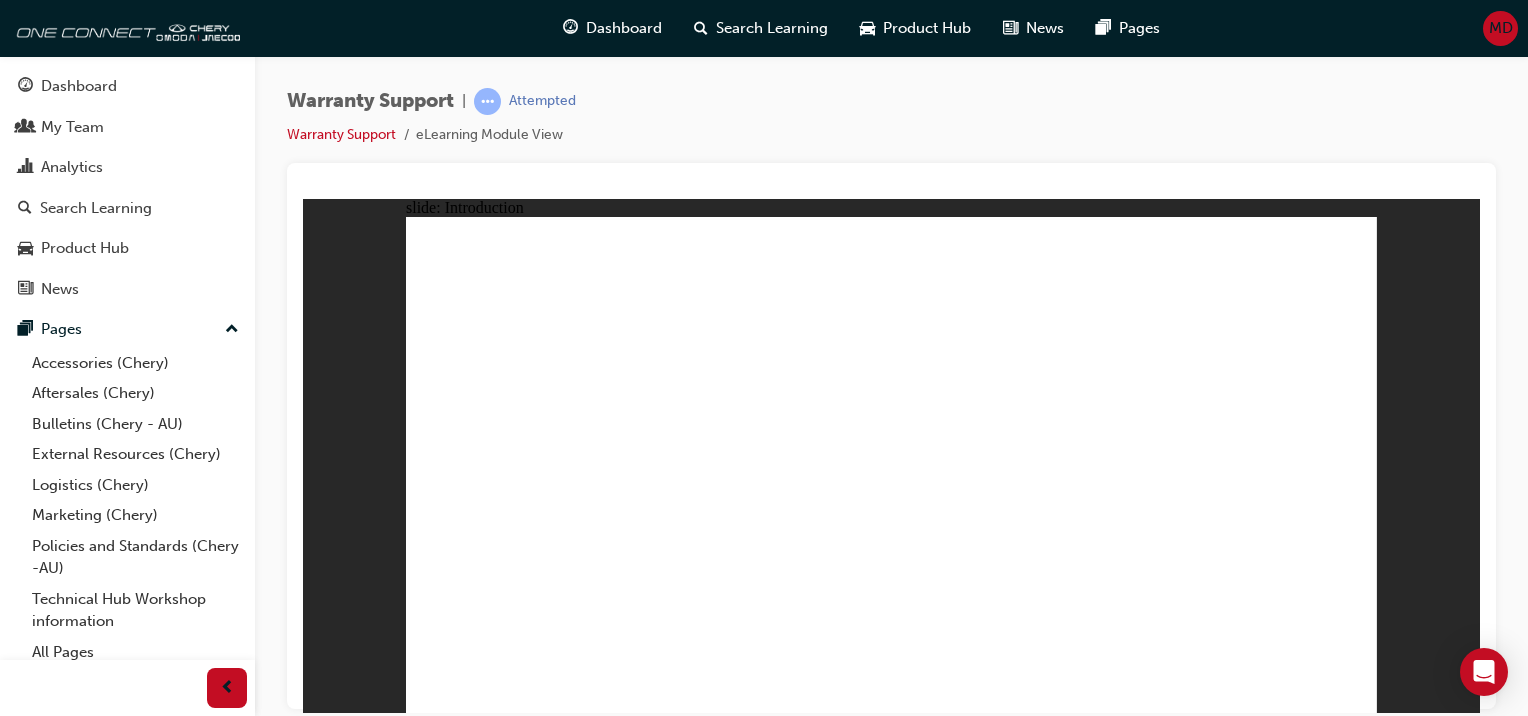 click 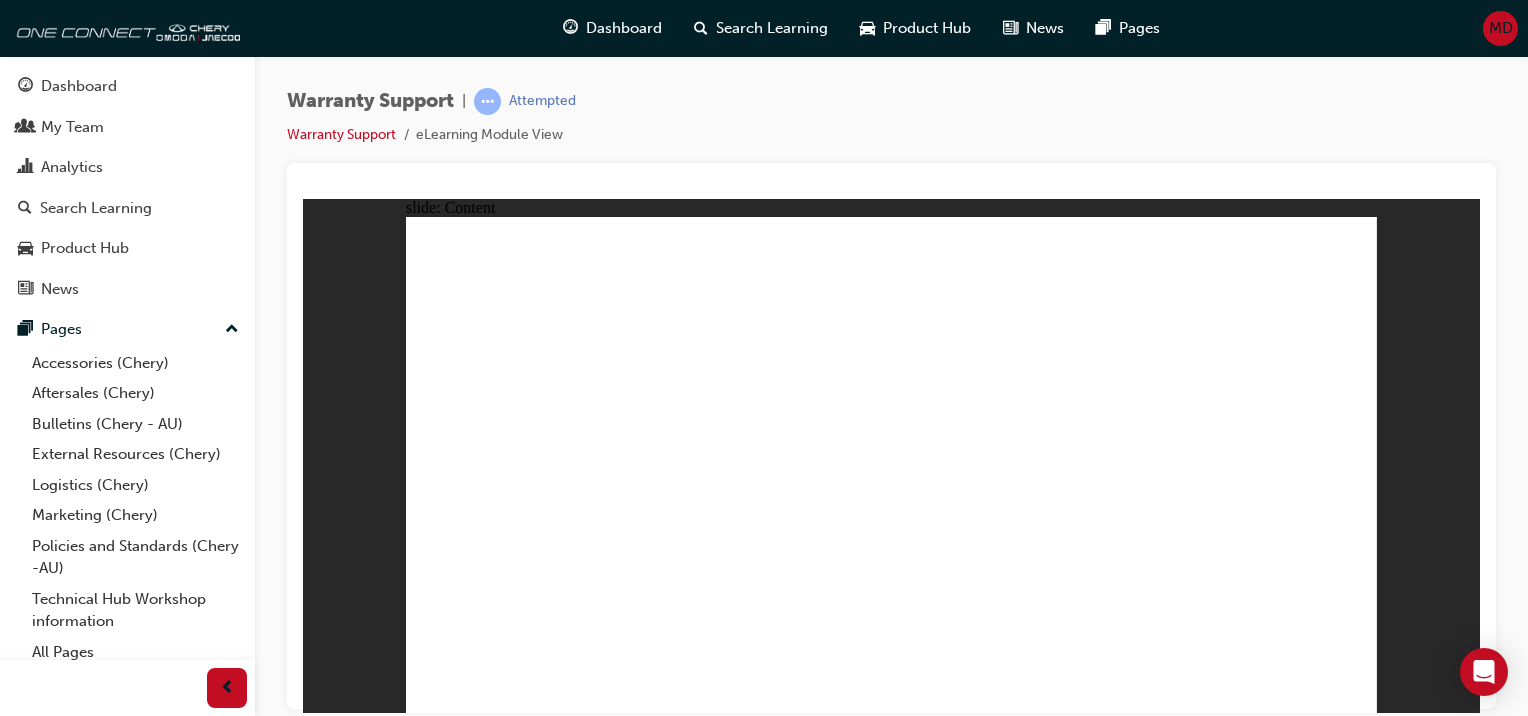 click 